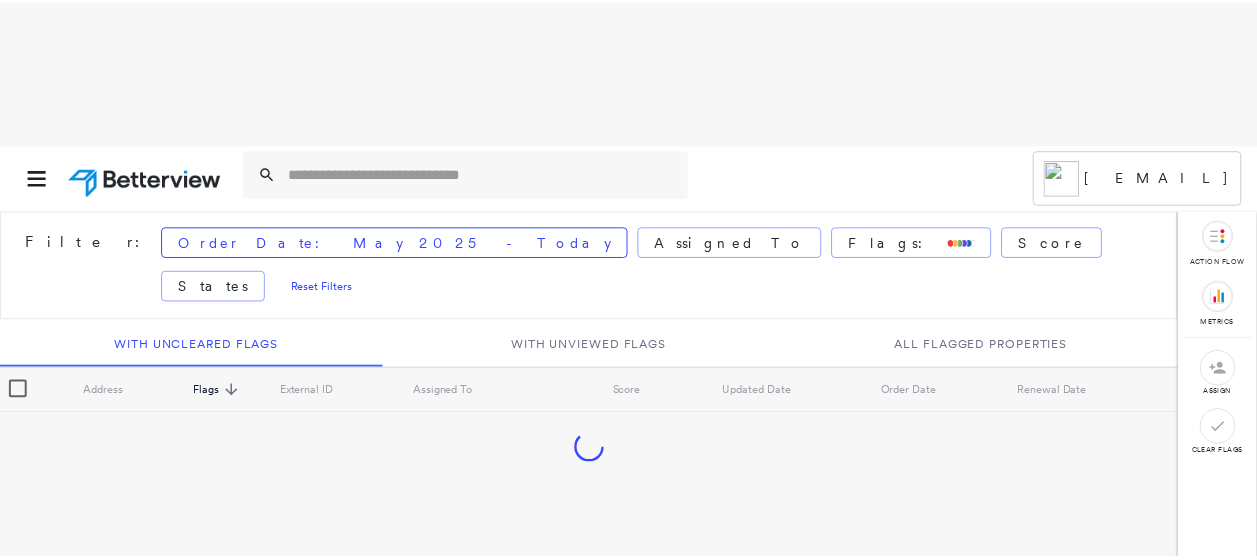 scroll, scrollTop: 0, scrollLeft: 0, axis: both 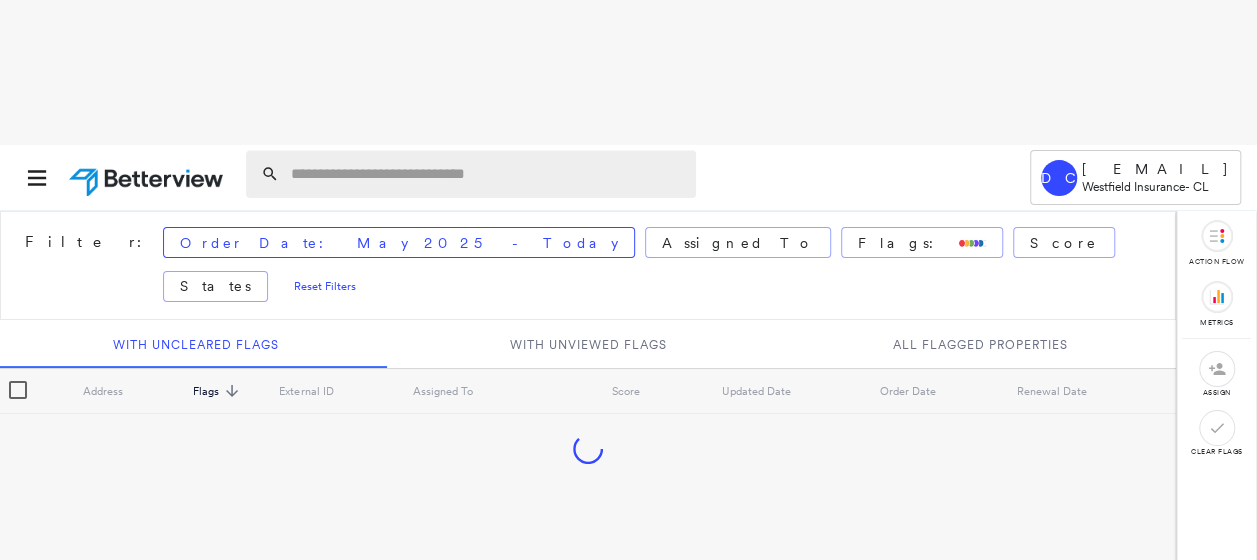 click at bounding box center [487, 174] 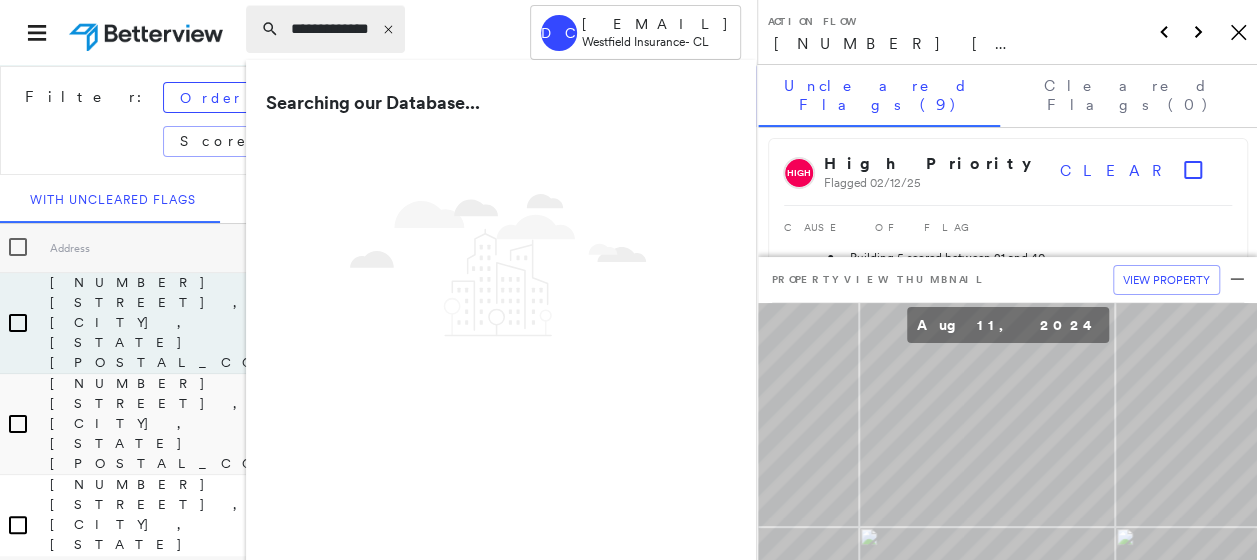 scroll, scrollTop: 0, scrollLeft: 8, axis: horizontal 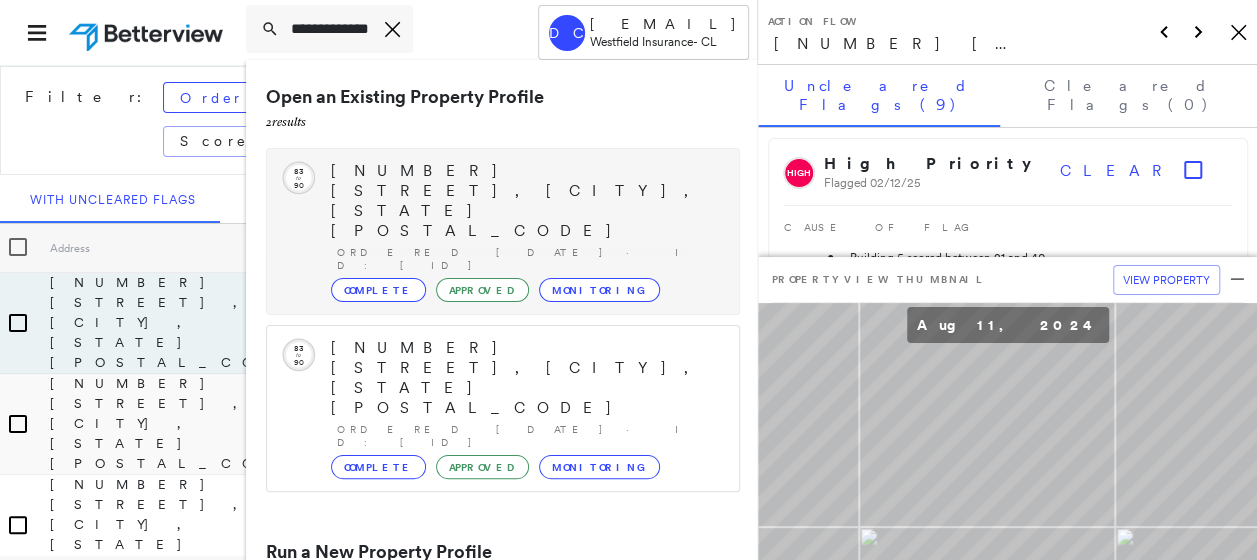 type on "**********" 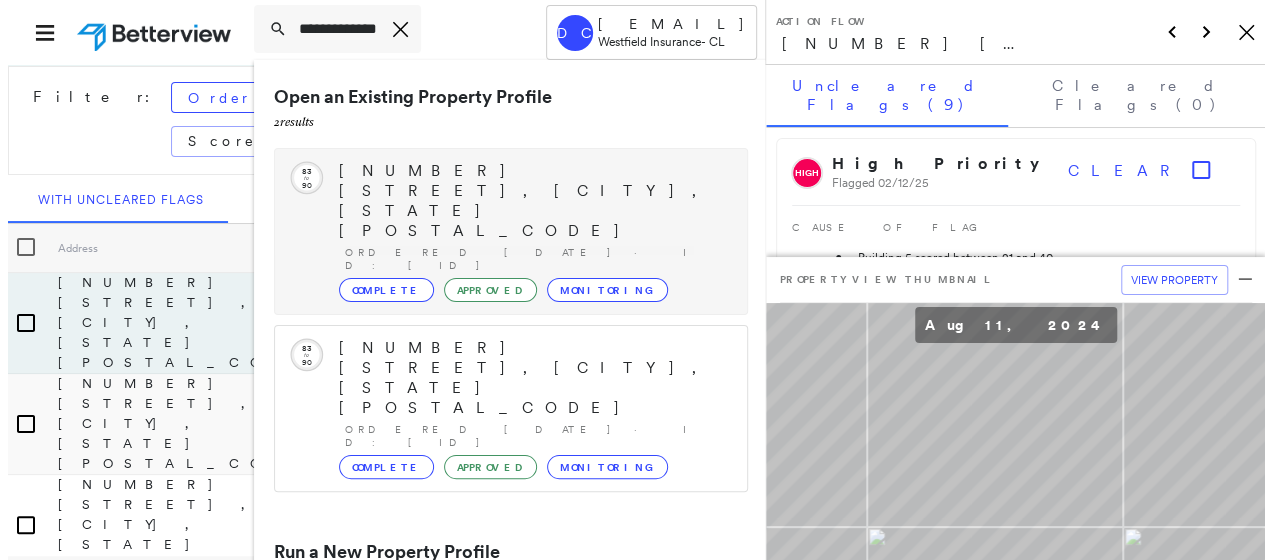scroll, scrollTop: 0, scrollLeft: 0, axis: both 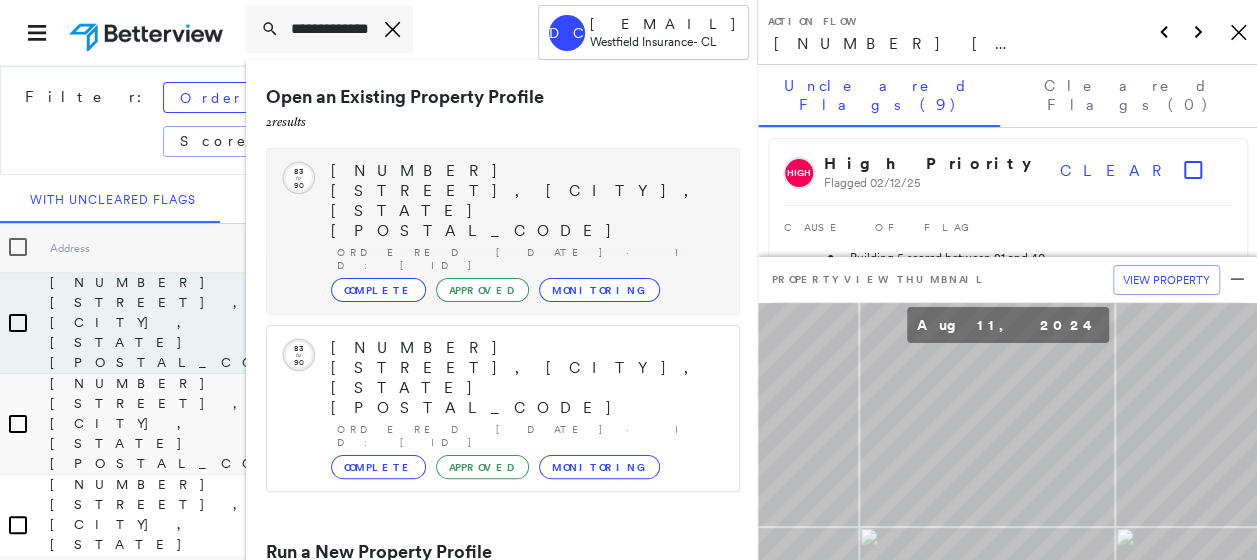 click on "[NUMBER] [STREET], [CITY], [STATE] [POSTAL_CODE]" at bounding box center [525, 201] 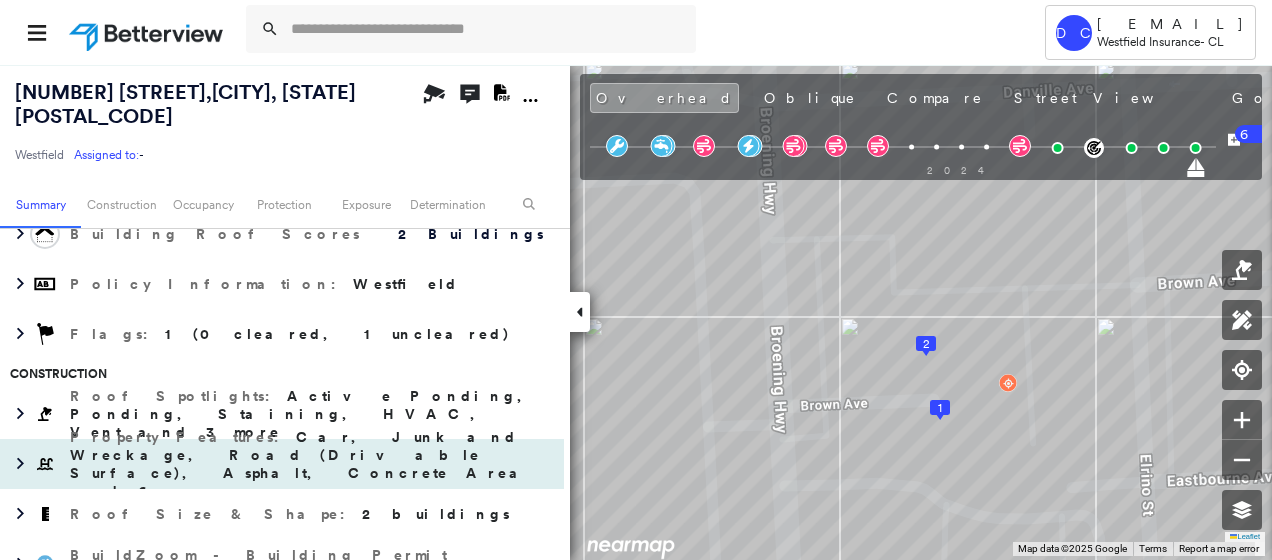 scroll, scrollTop: 300, scrollLeft: 0, axis: vertical 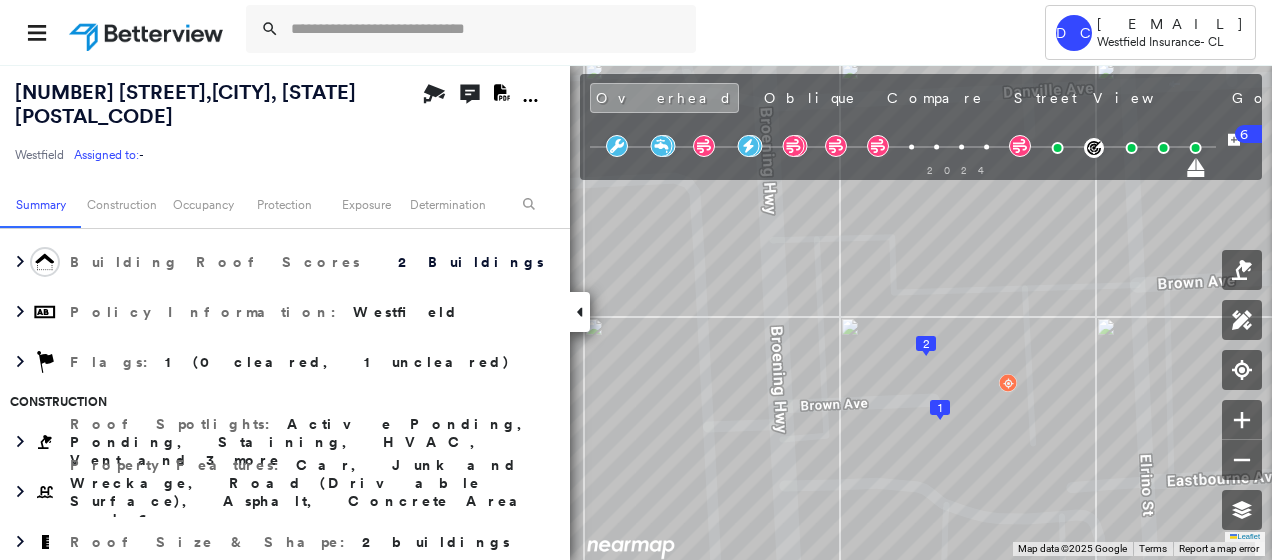 click on "Download PDF Report" 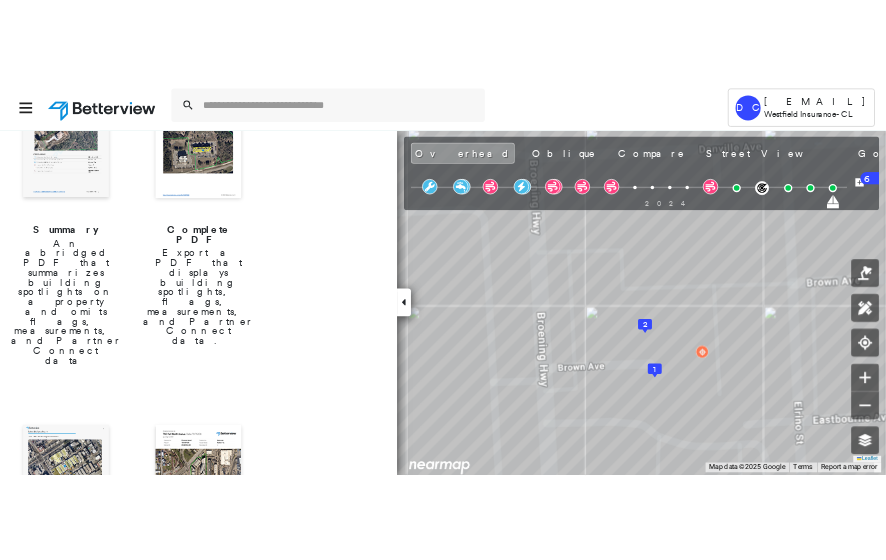 scroll, scrollTop: 100, scrollLeft: 0, axis: vertical 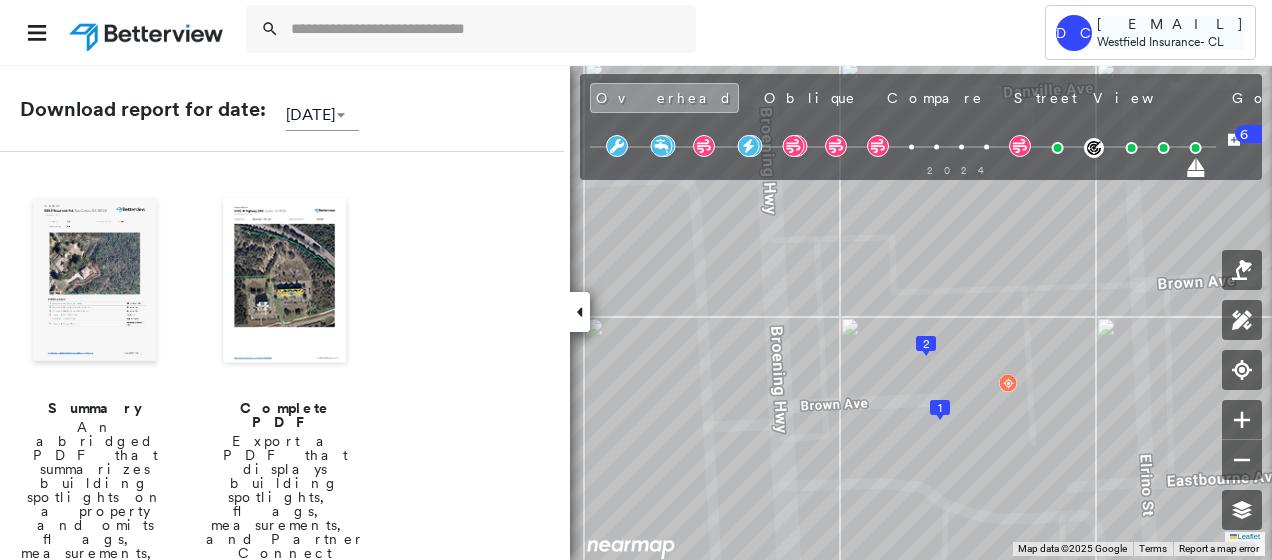 click on "Westfield Insurance" at bounding box center (1148, 41) 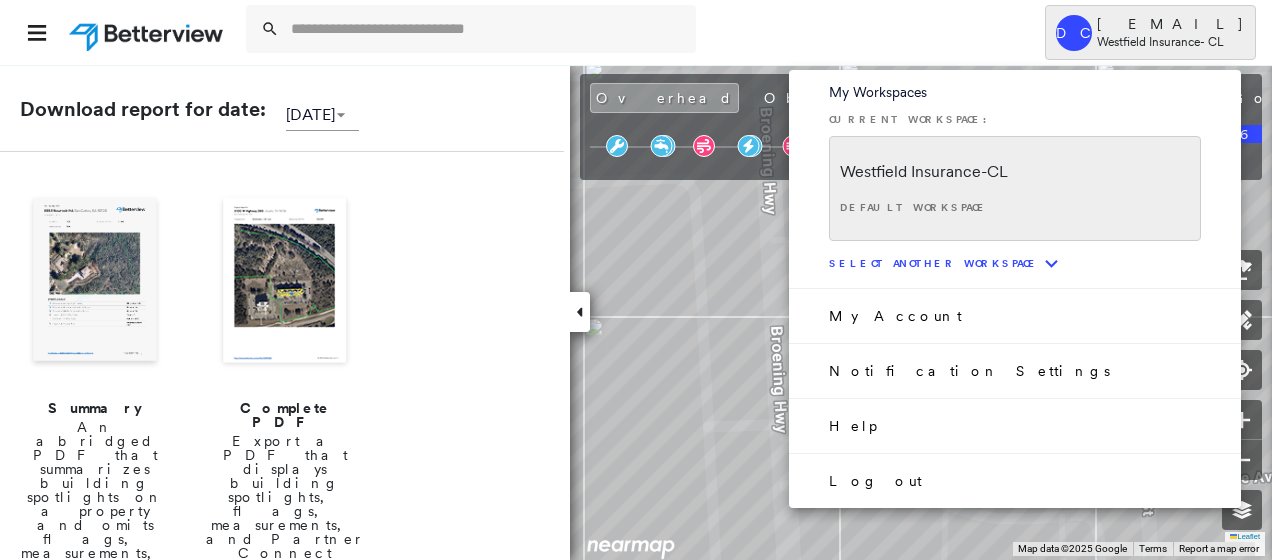 click at bounding box center (636, 280) 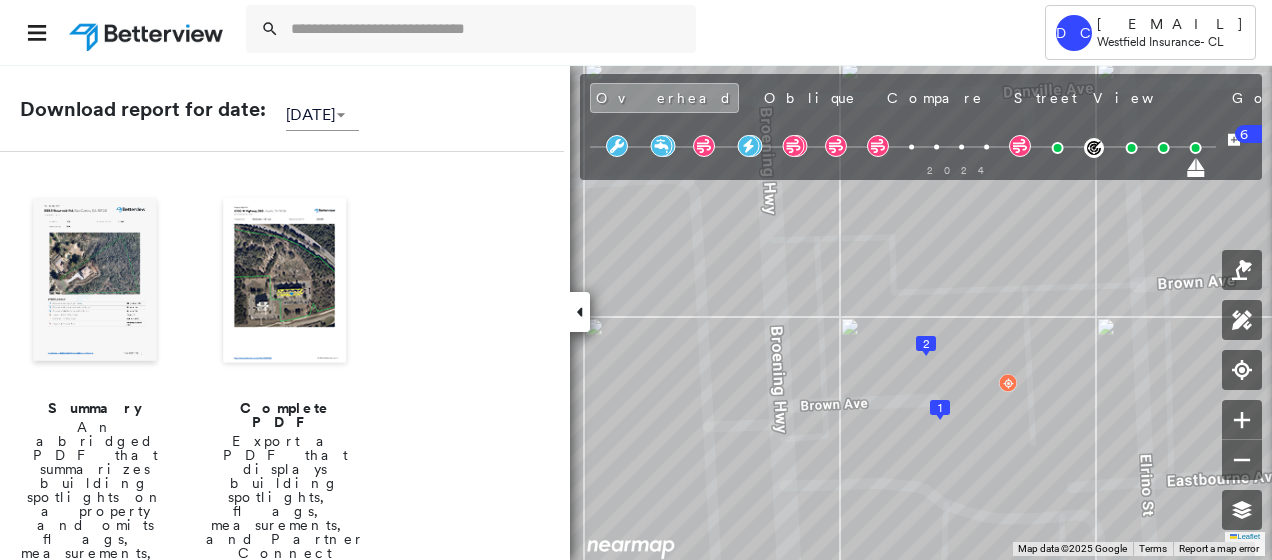 click on "Complete PDF" at bounding box center (285, 415) 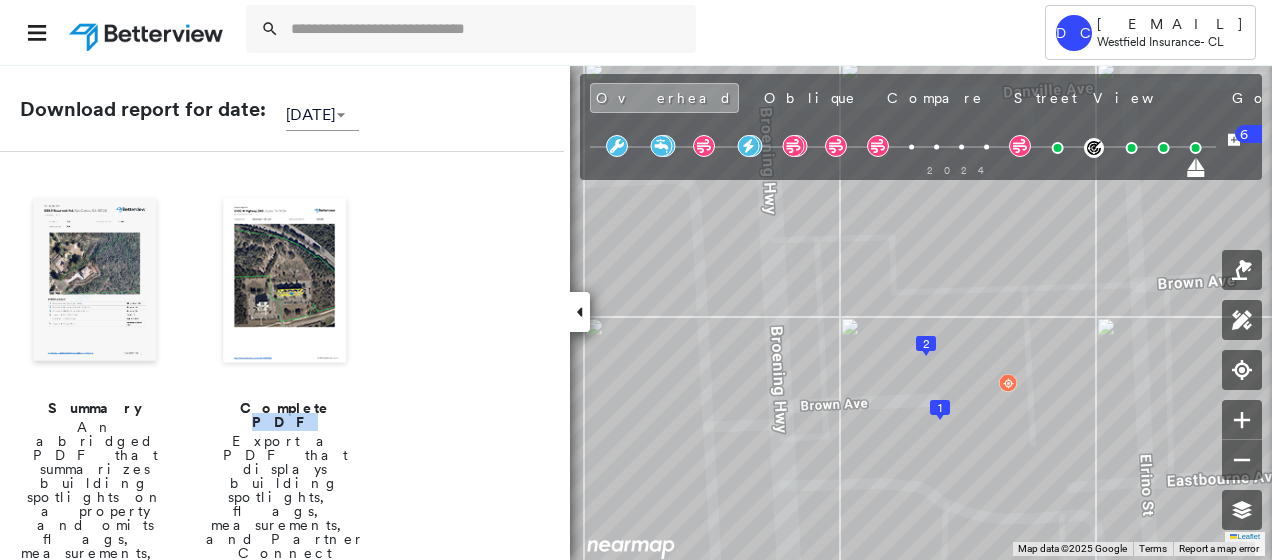 click on "Complete PDF" at bounding box center [285, 415] 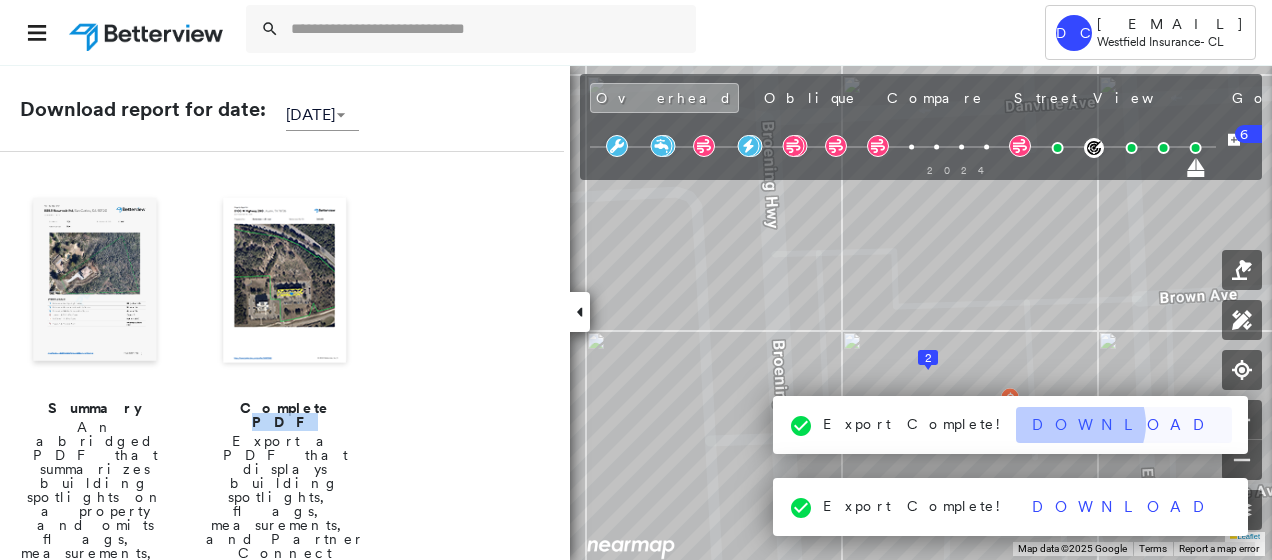 click on "Download" at bounding box center (1124, 425) 